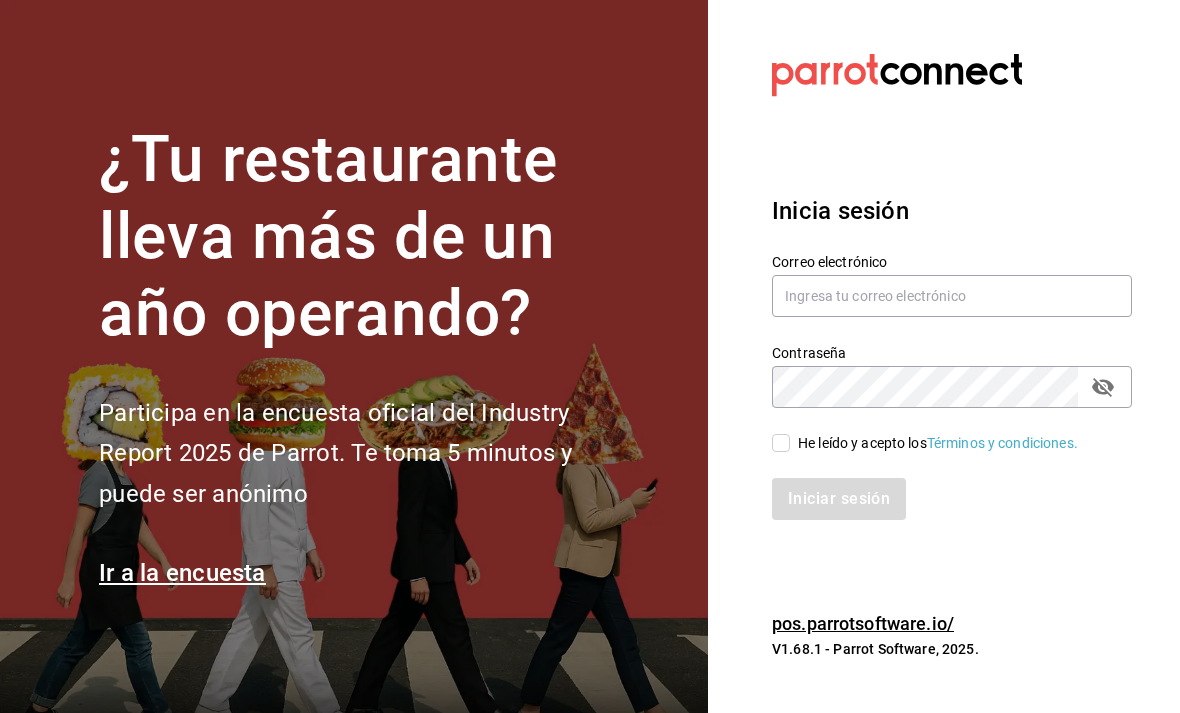 scroll, scrollTop: 152, scrollLeft: 0, axis: vertical 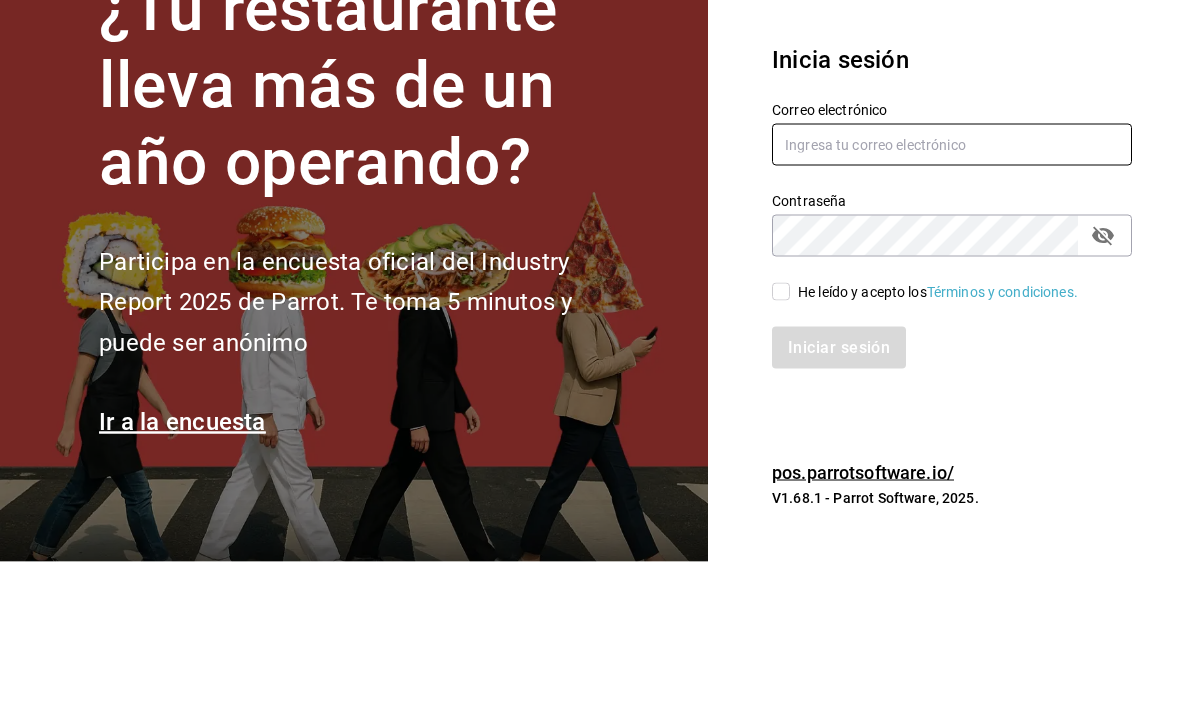 type on "[USERNAME]@example.com" 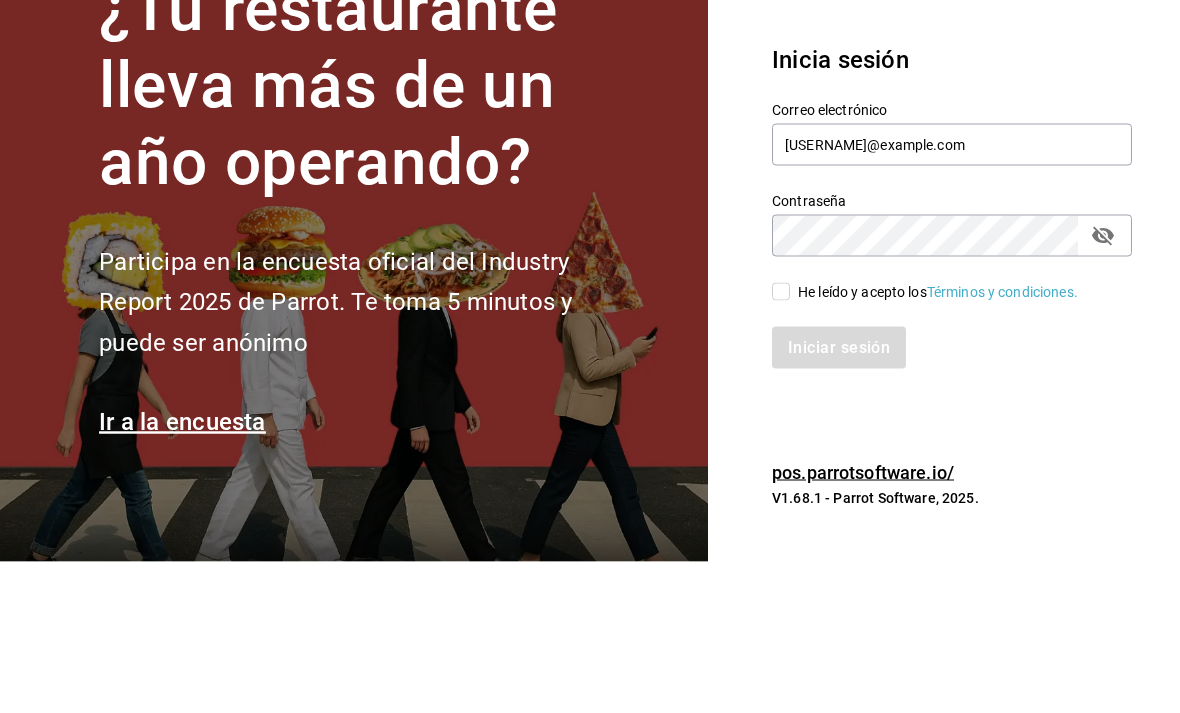 scroll, scrollTop: 64, scrollLeft: 0, axis: vertical 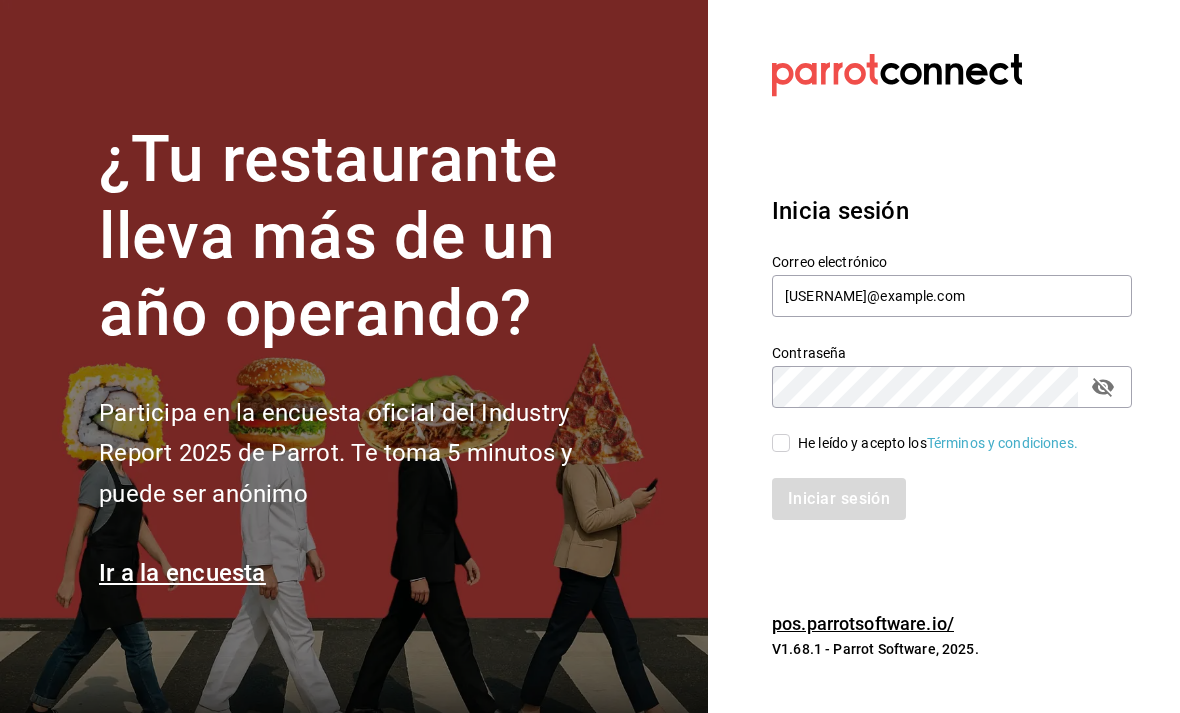 click on "He leído y acepto los  Términos y condiciones." at bounding box center (781, 443) 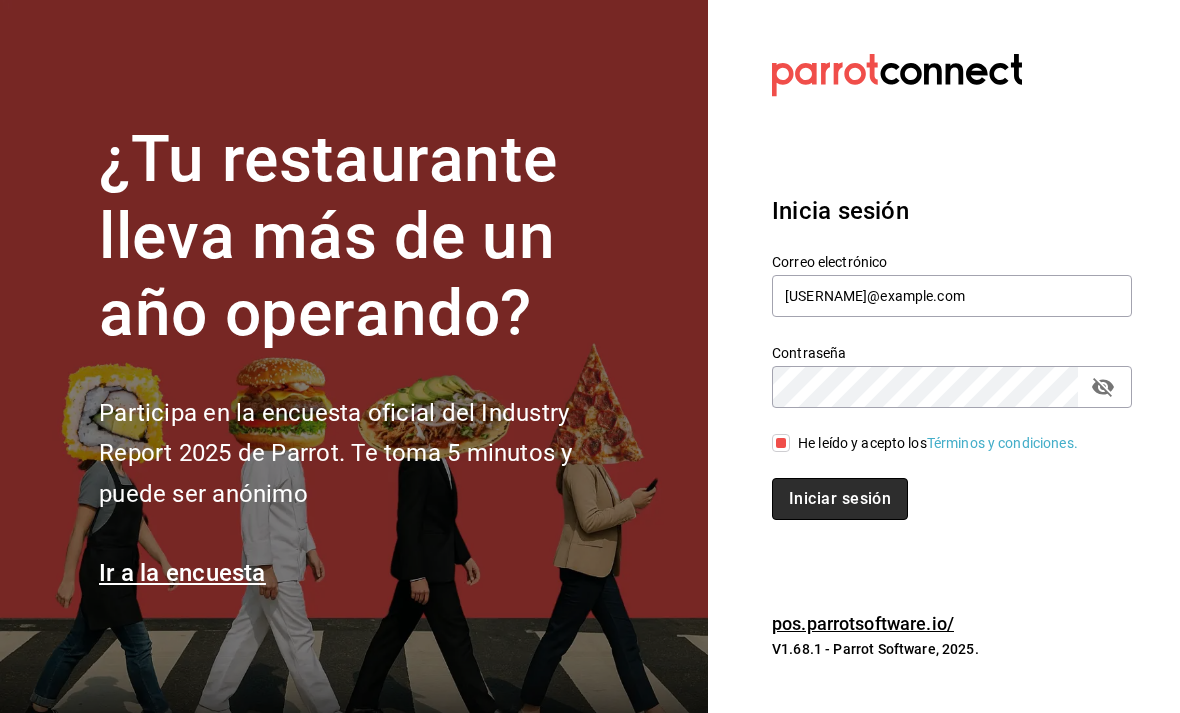 click on "Iniciar sesión" at bounding box center [840, 499] 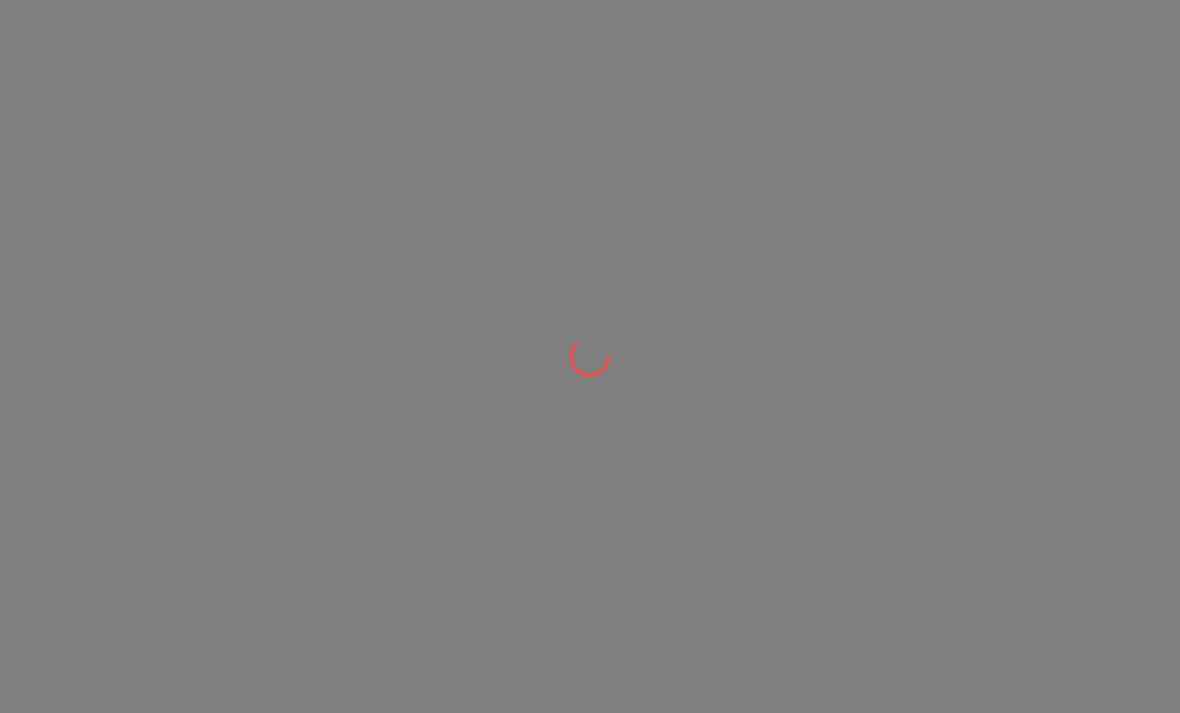 scroll, scrollTop: 0, scrollLeft: 0, axis: both 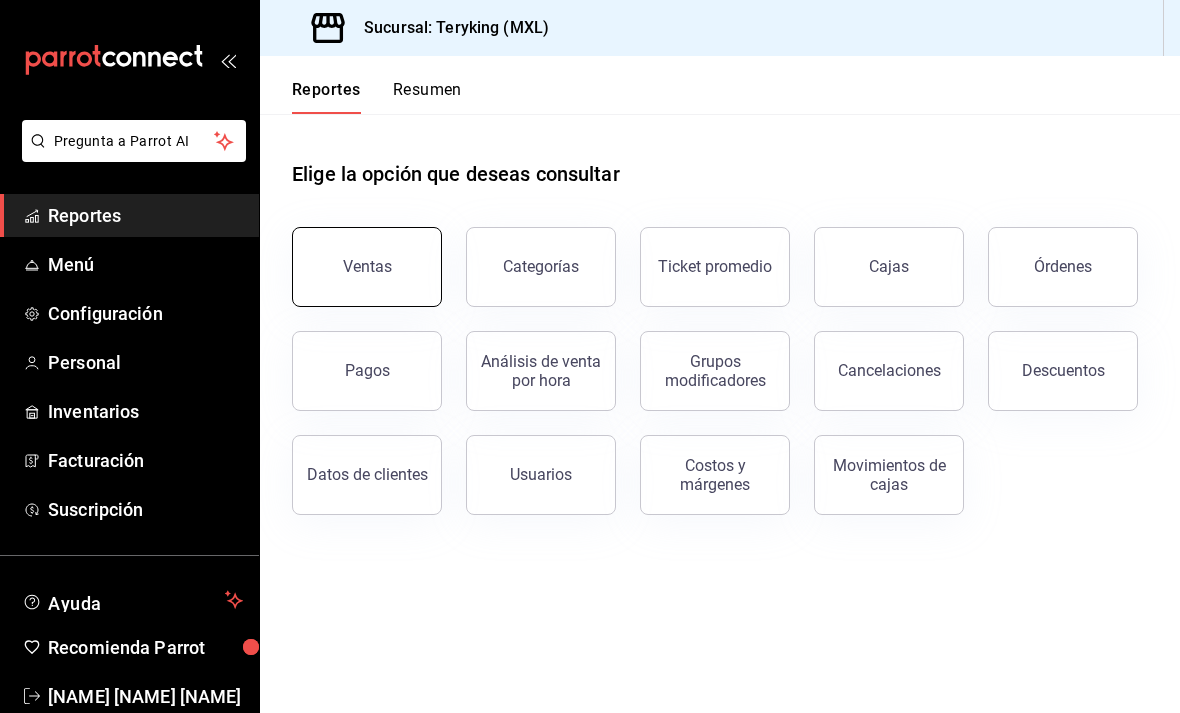 click on "Ventas" at bounding box center [367, 267] 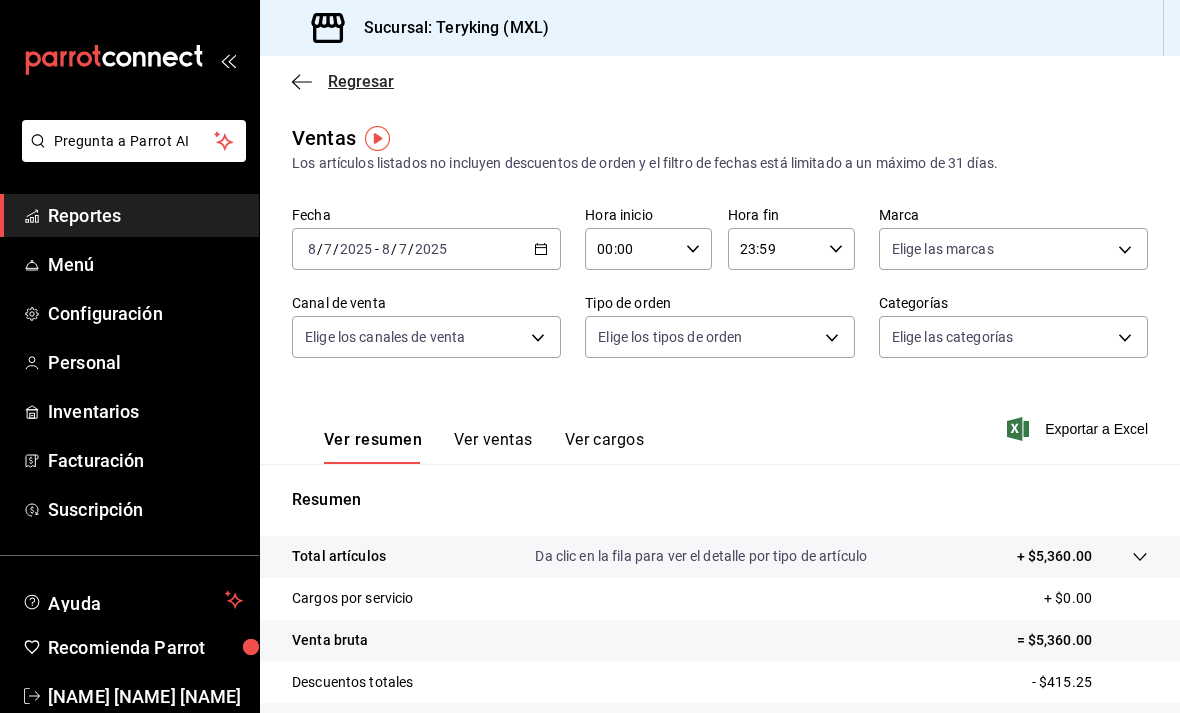 click on "Regresar" at bounding box center [361, 81] 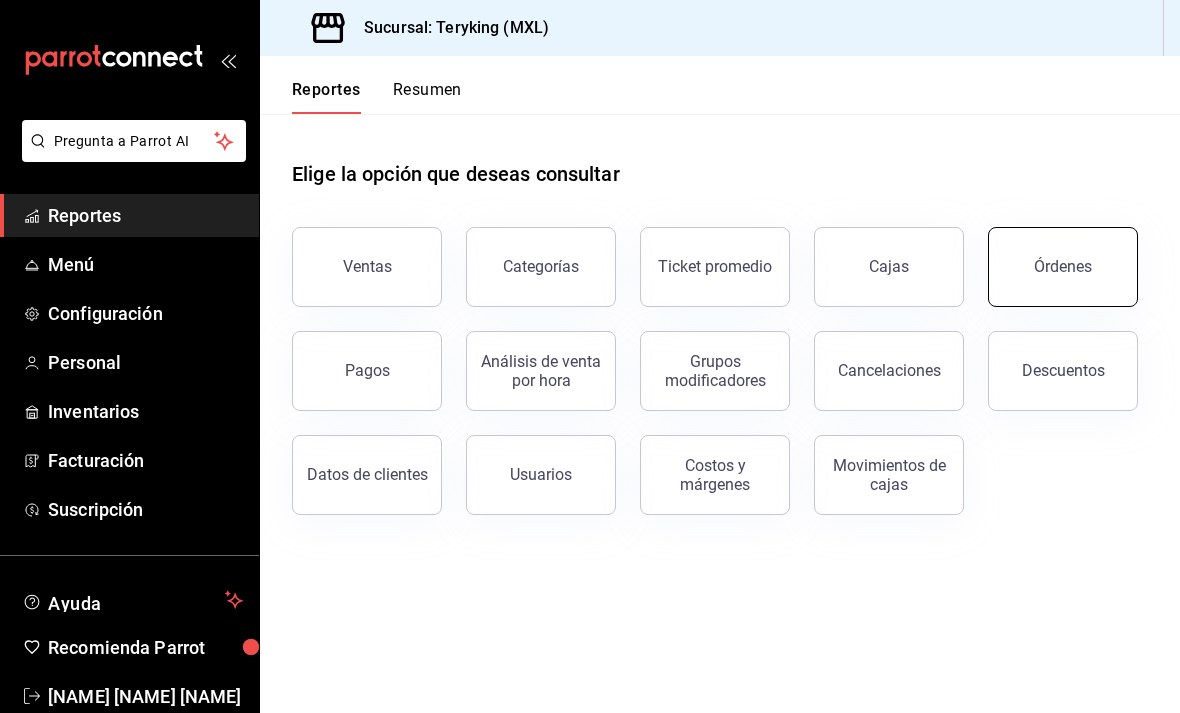 click on "Órdenes" at bounding box center (1063, 267) 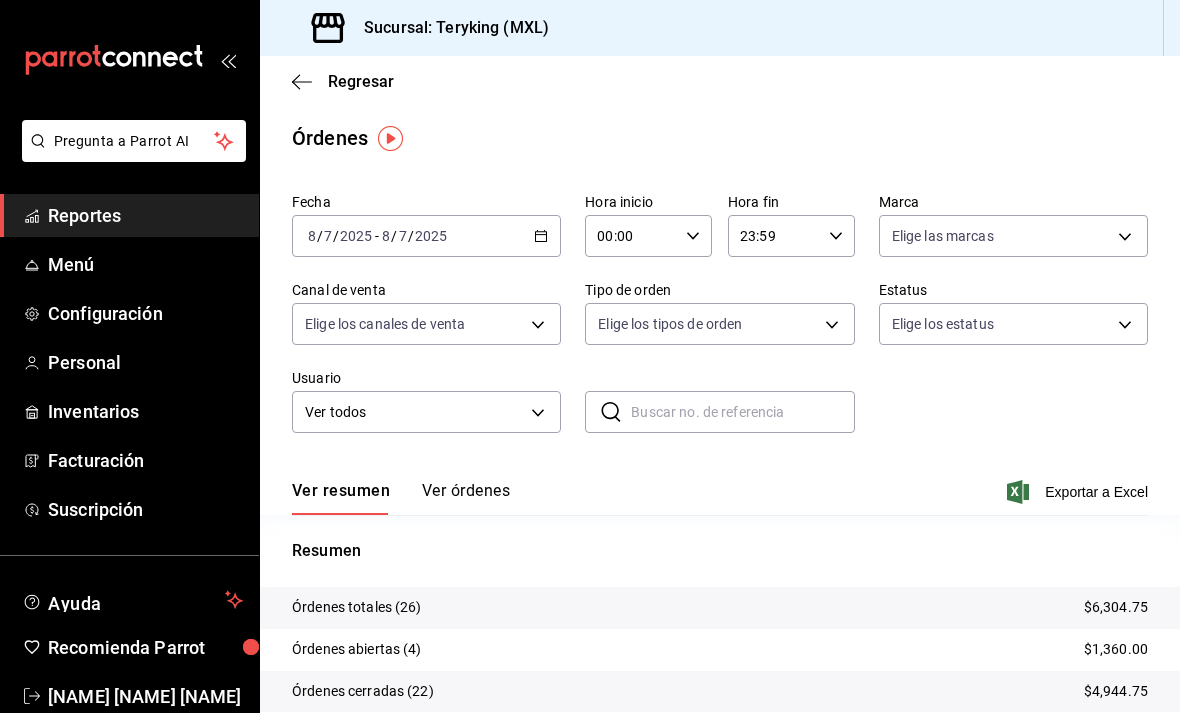 click on "Ver órdenes" at bounding box center (466, 498) 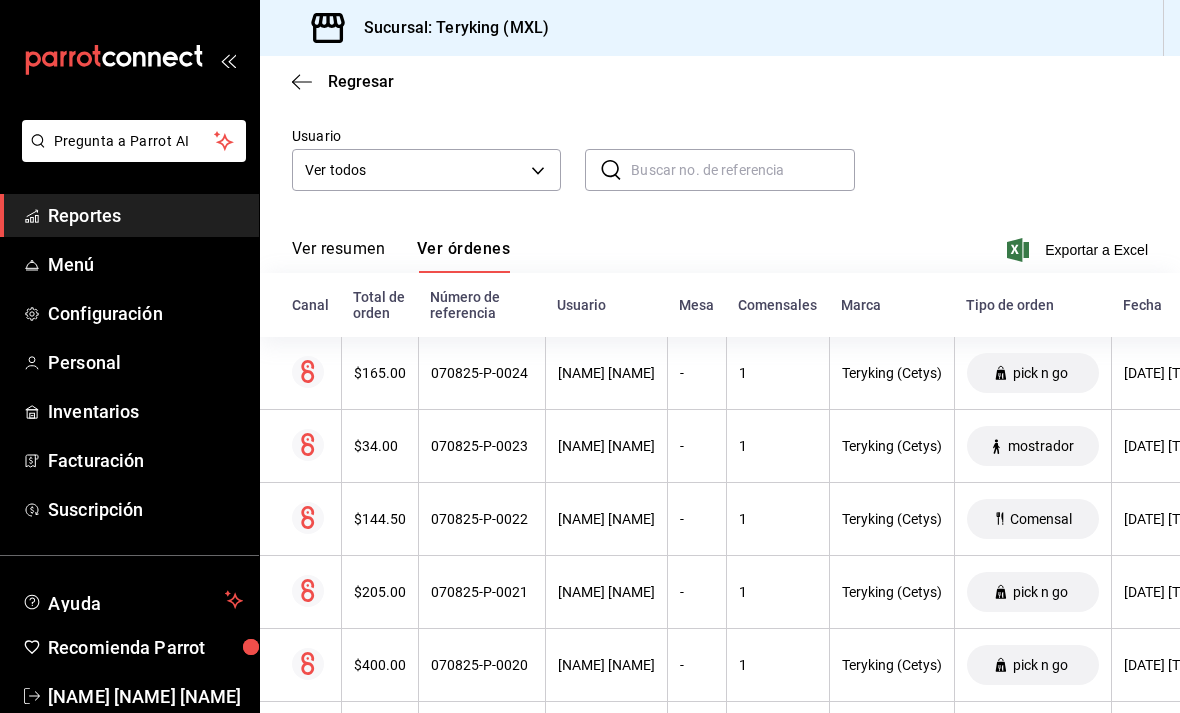 scroll, scrollTop: 243, scrollLeft: 0, axis: vertical 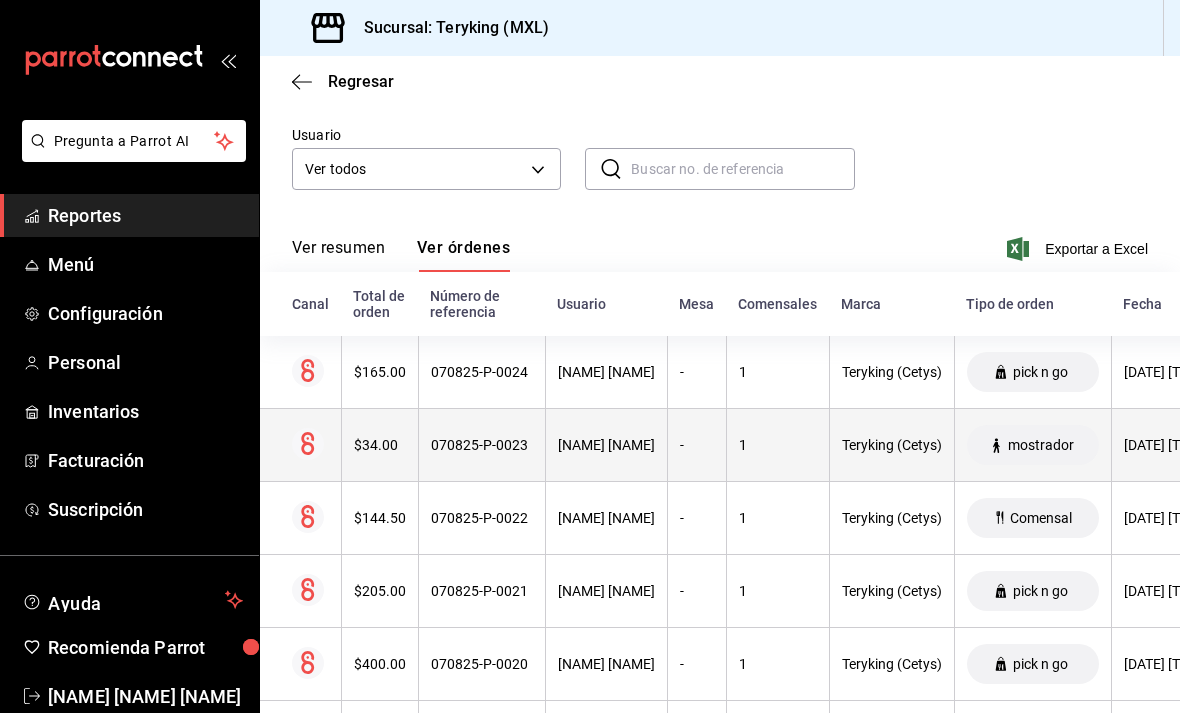 click on "Teryking (Cetys)" at bounding box center [892, 445] 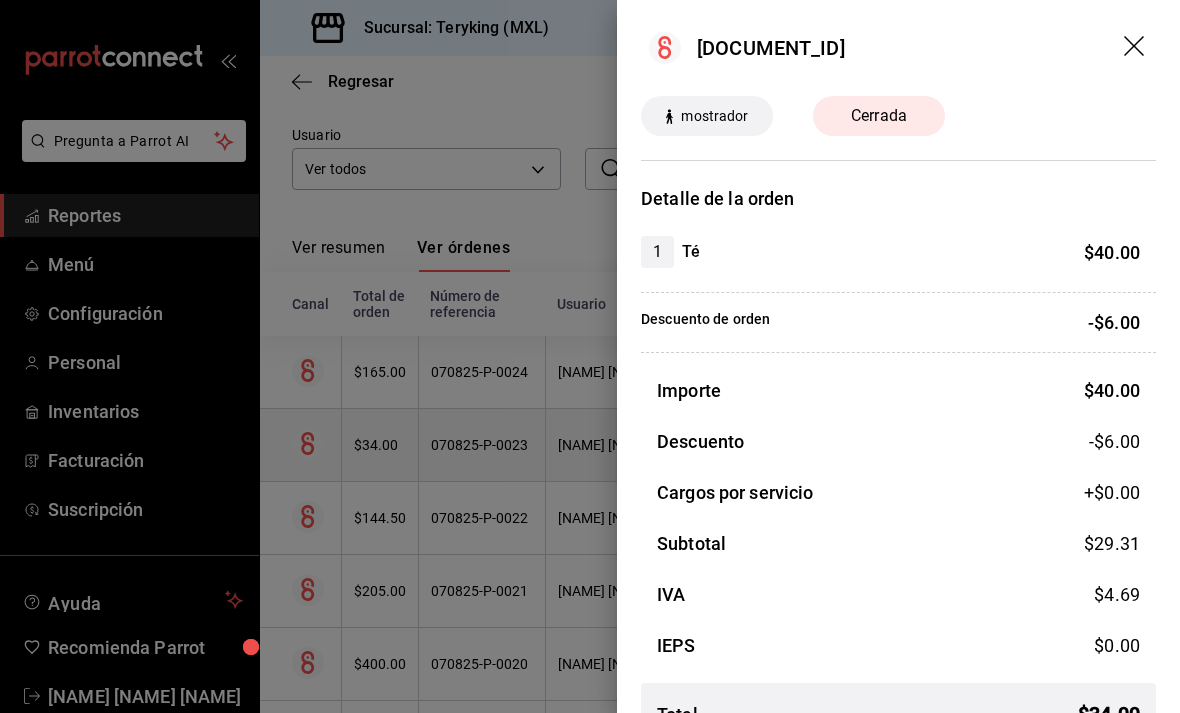 scroll, scrollTop: 0, scrollLeft: 0, axis: both 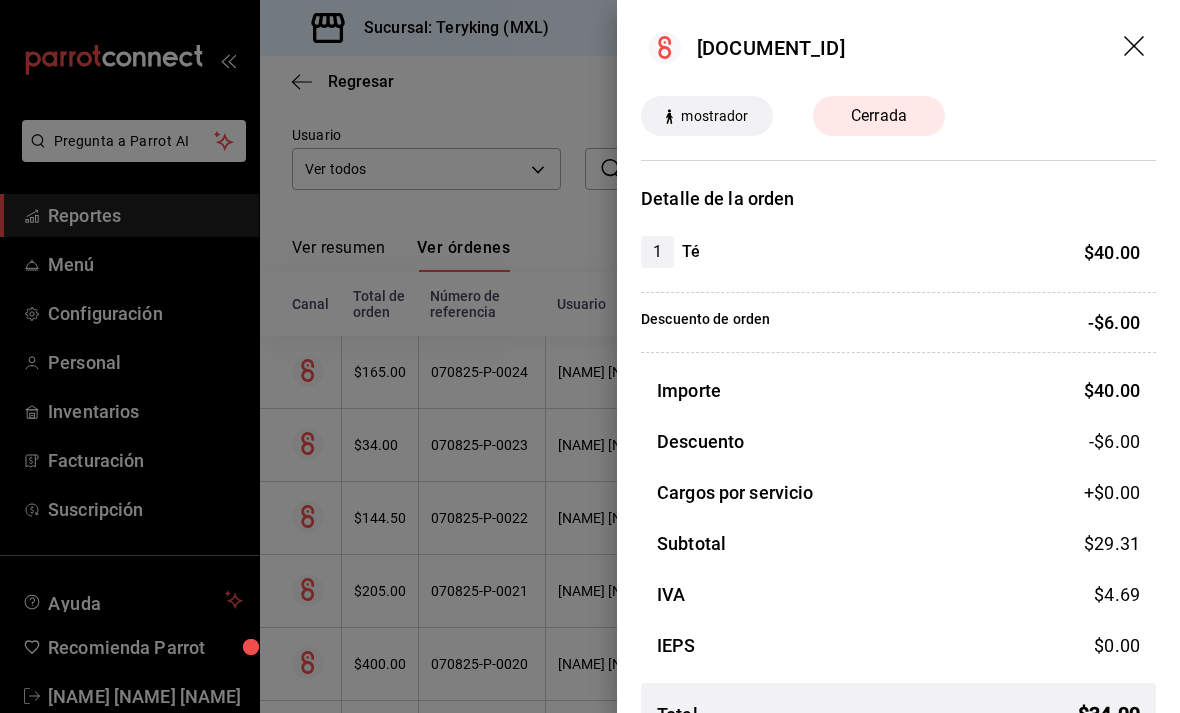 click at bounding box center (590, 356) 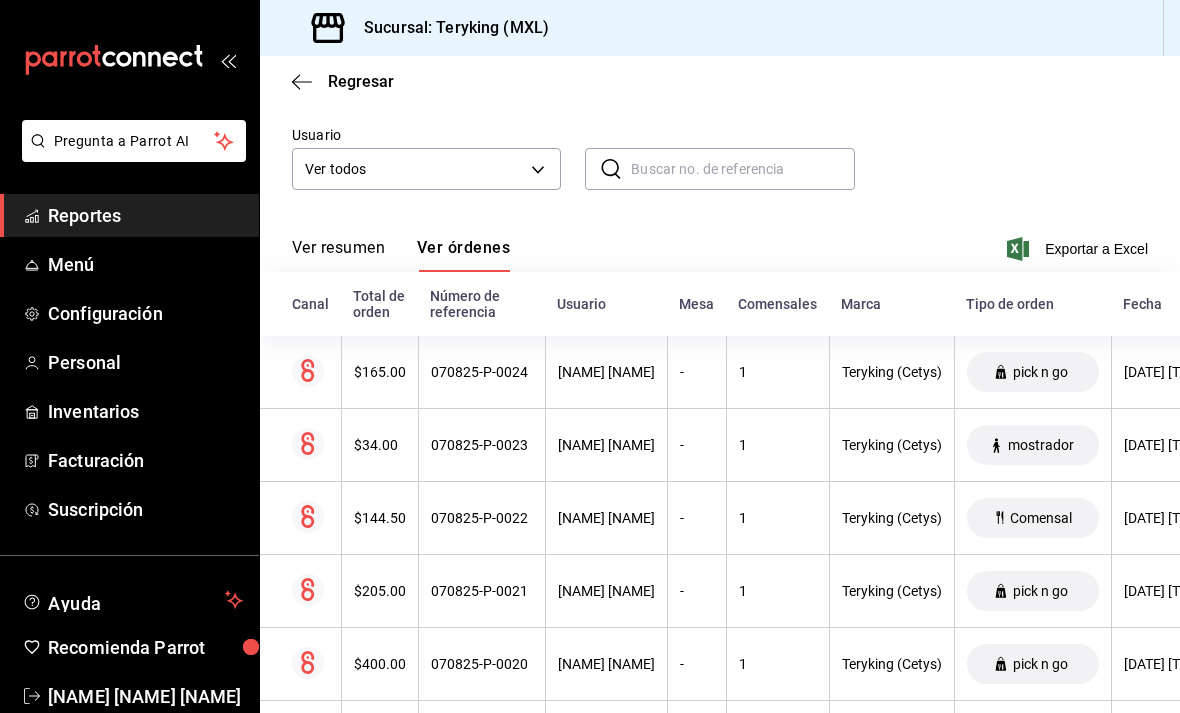 click on "Regresar" at bounding box center [361, 81] 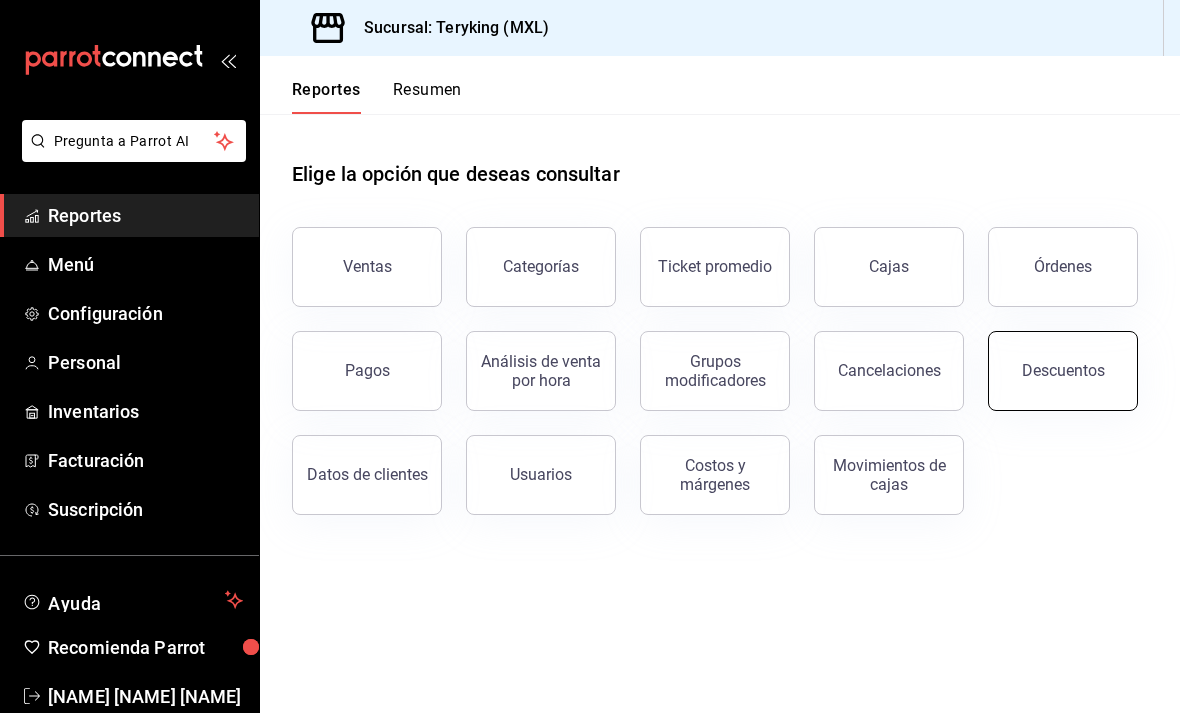 click on "Descuentos" at bounding box center [1063, 370] 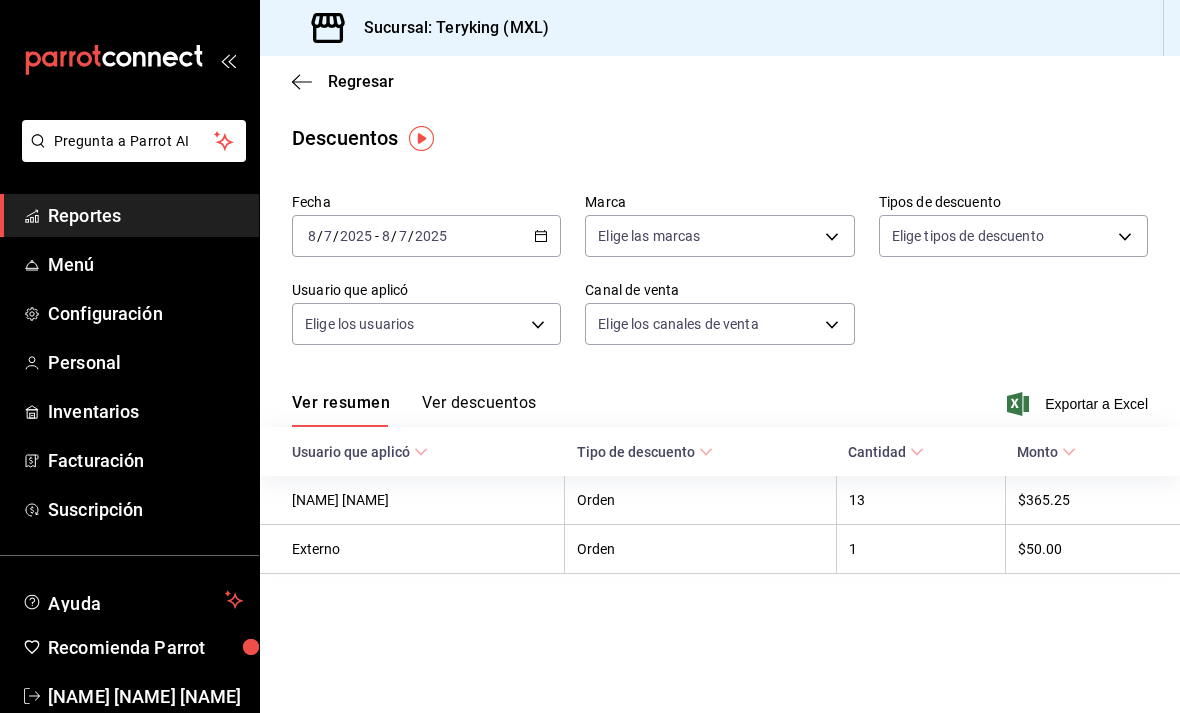 click on "Ver descuentos" at bounding box center (479, 410) 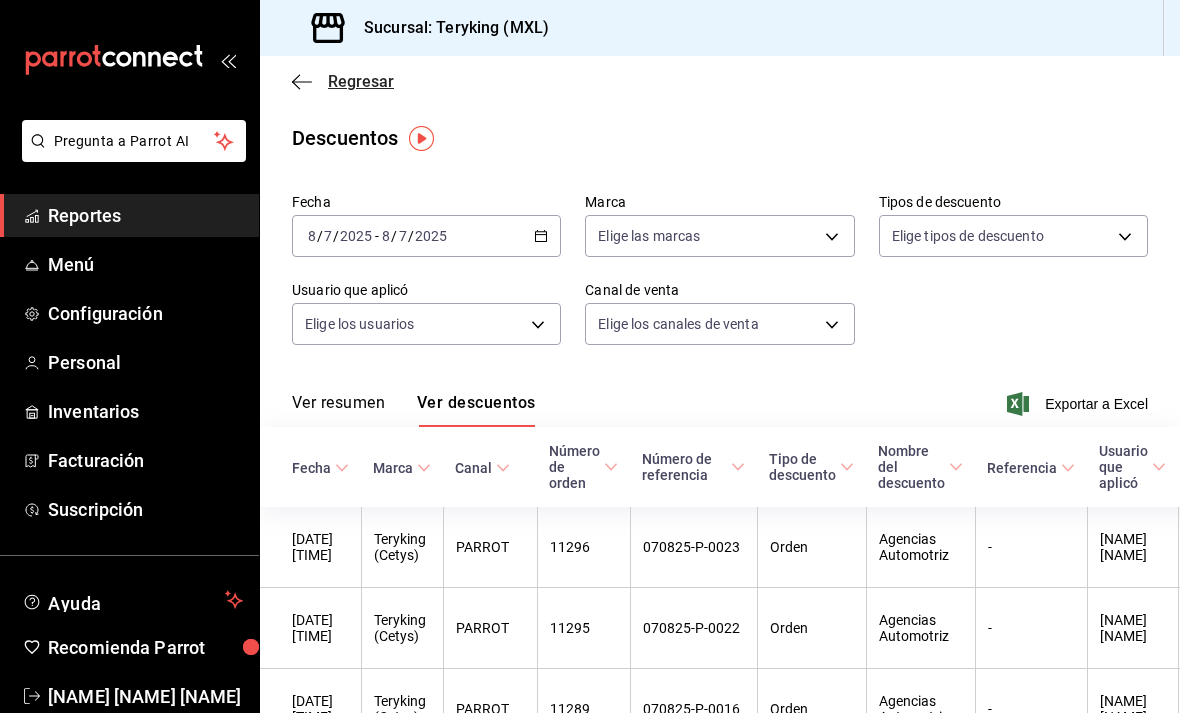 click on "Regresar" at bounding box center [361, 81] 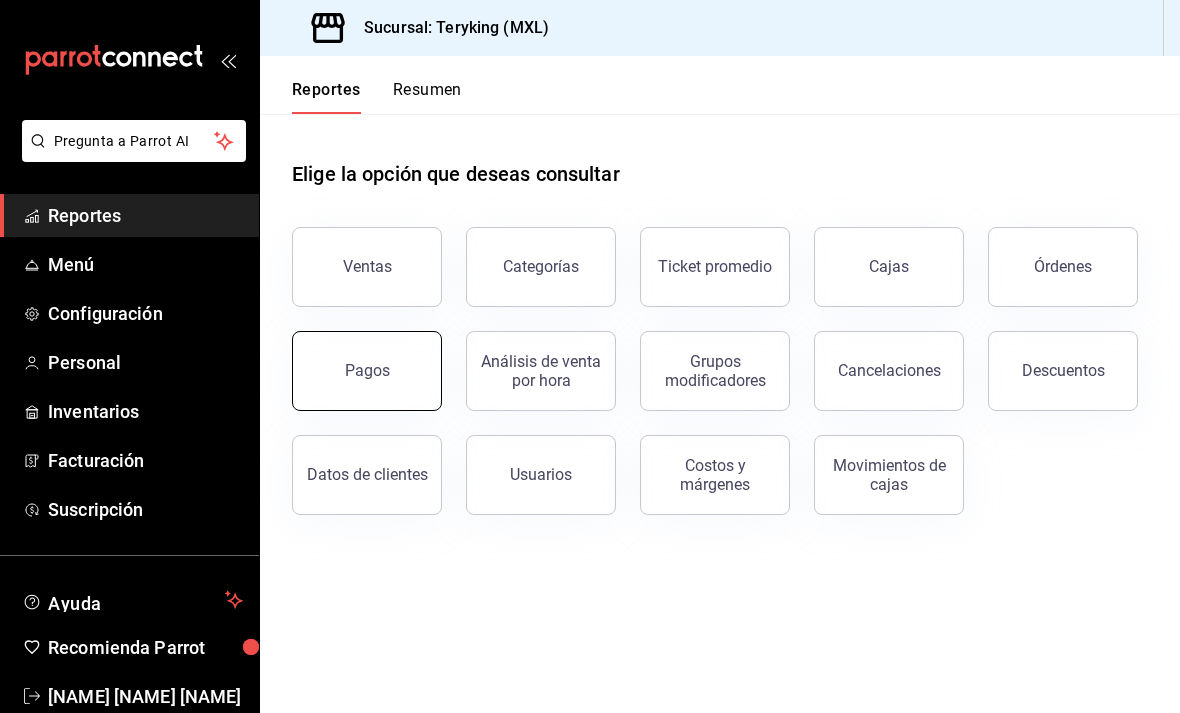 click on "Pagos" at bounding box center (367, 371) 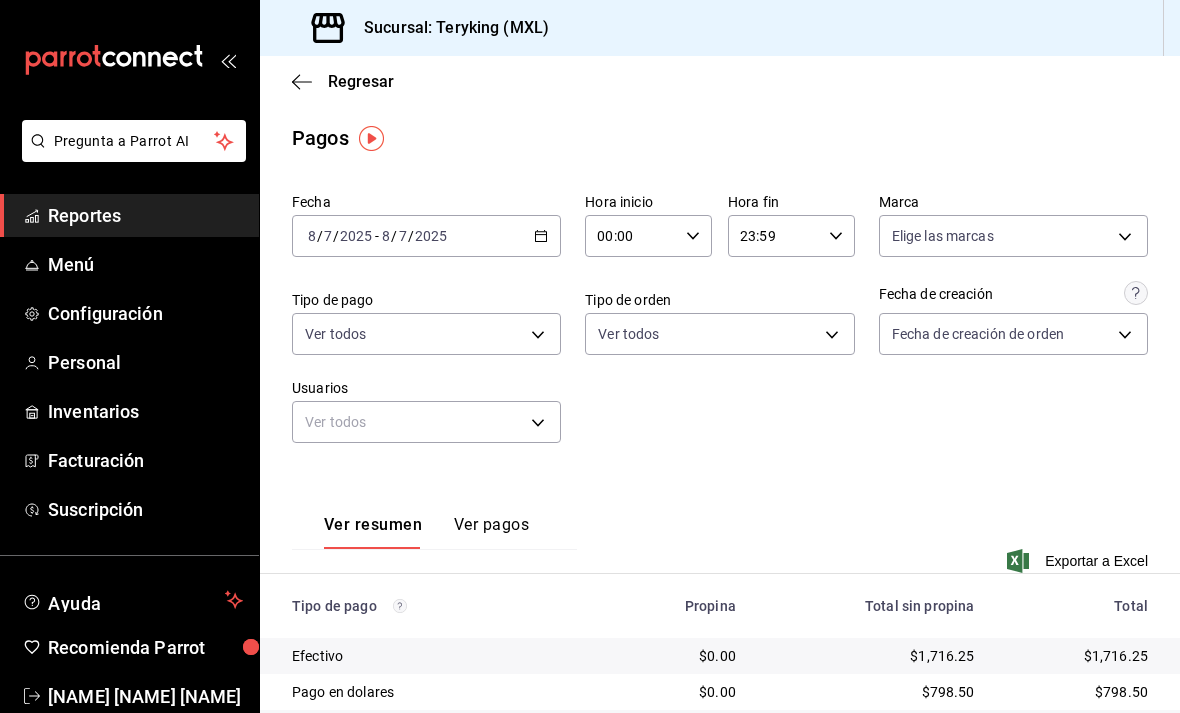 click on "Reportes" at bounding box center [145, 215] 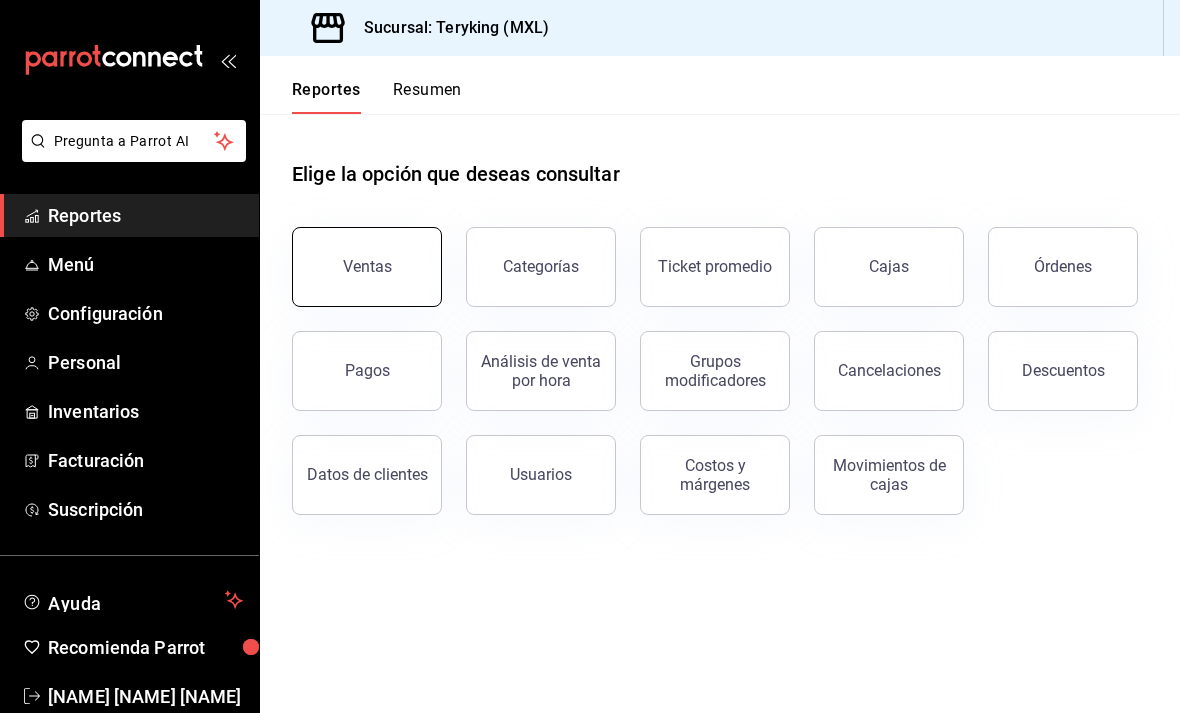 click on "Ventas" at bounding box center (367, 266) 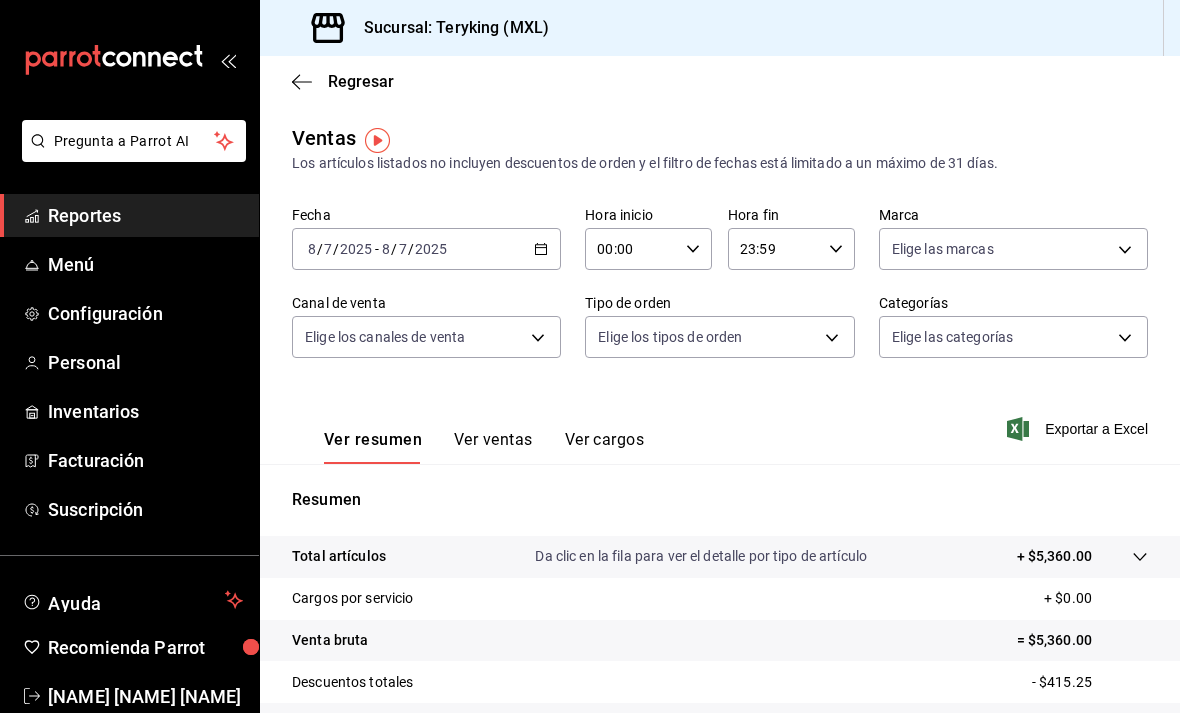scroll, scrollTop: 0, scrollLeft: 0, axis: both 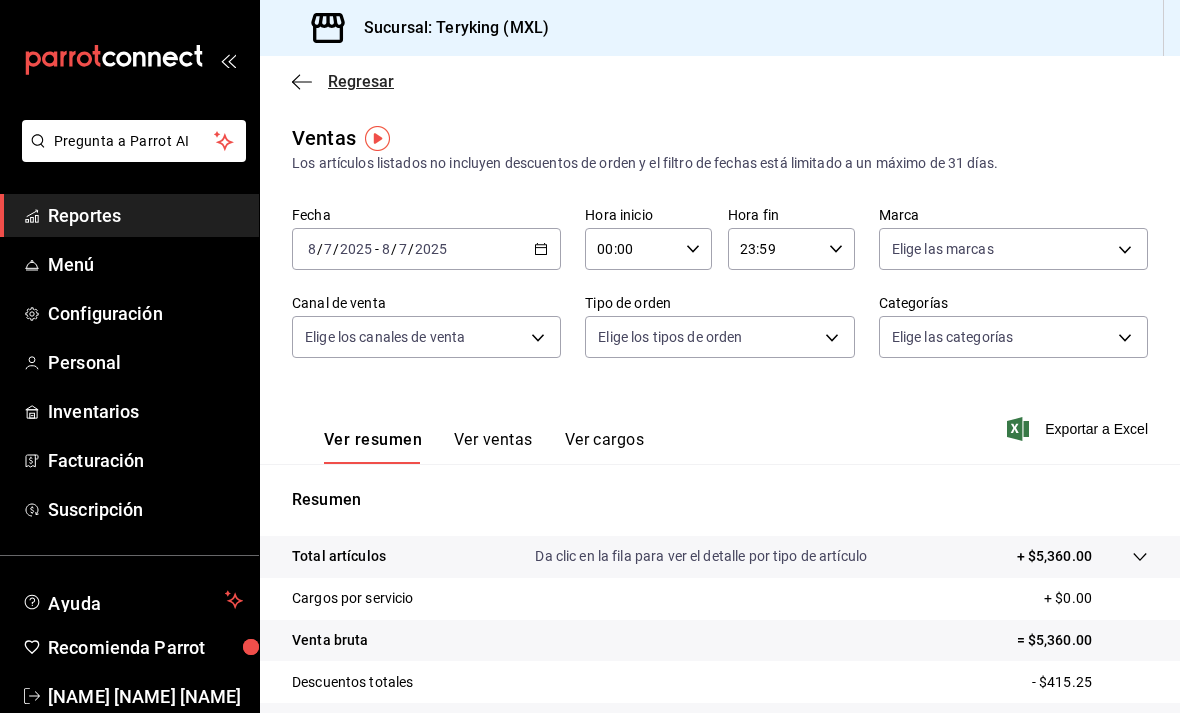 click on "Regresar" at bounding box center (361, 81) 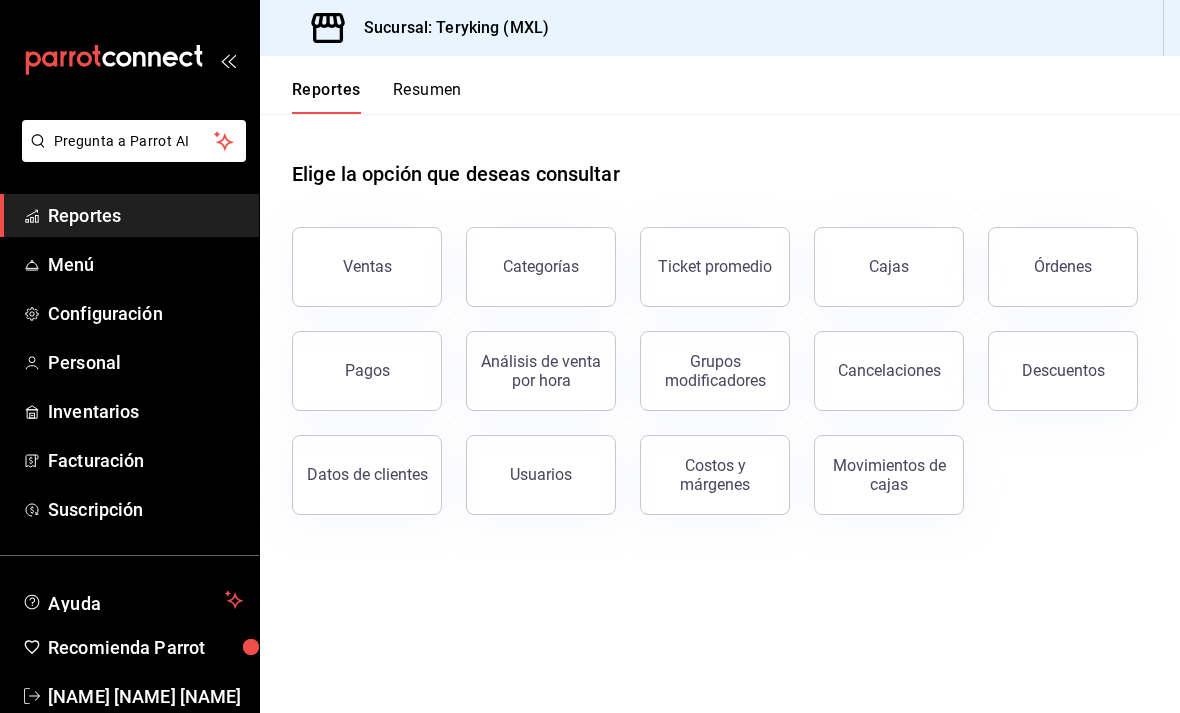 click on "Pagos" at bounding box center (367, 371) 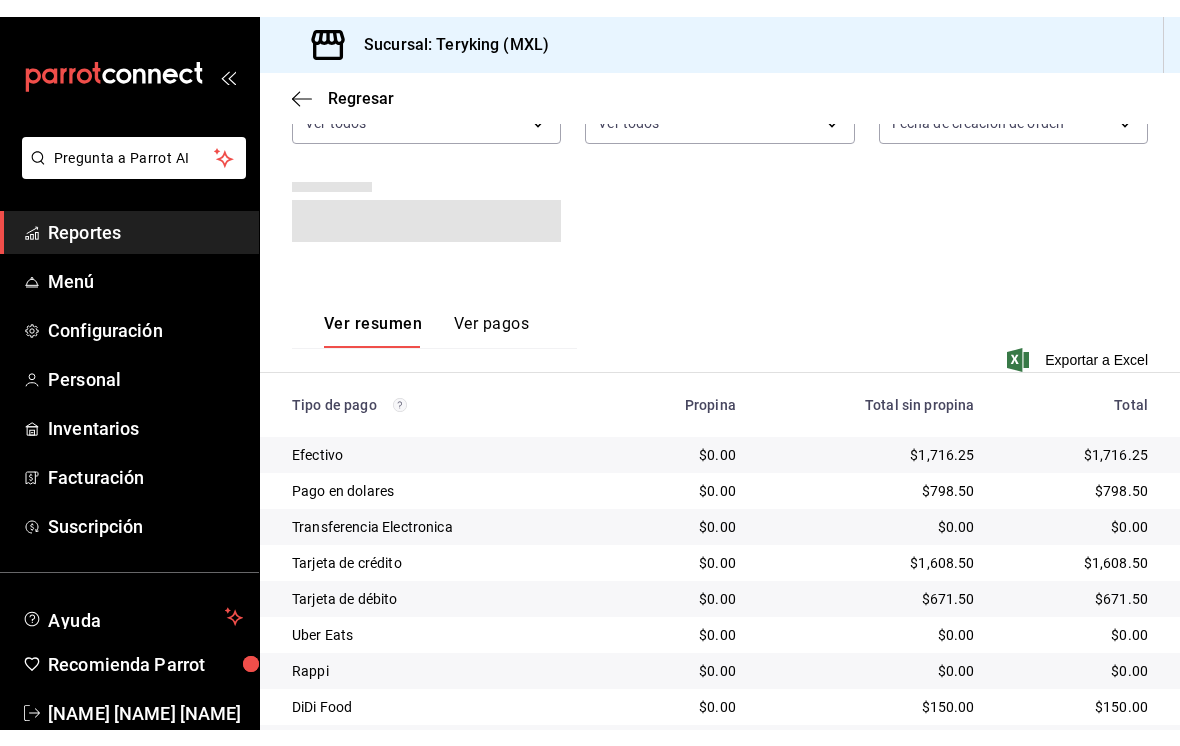 scroll, scrollTop: 218, scrollLeft: 0, axis: vertical 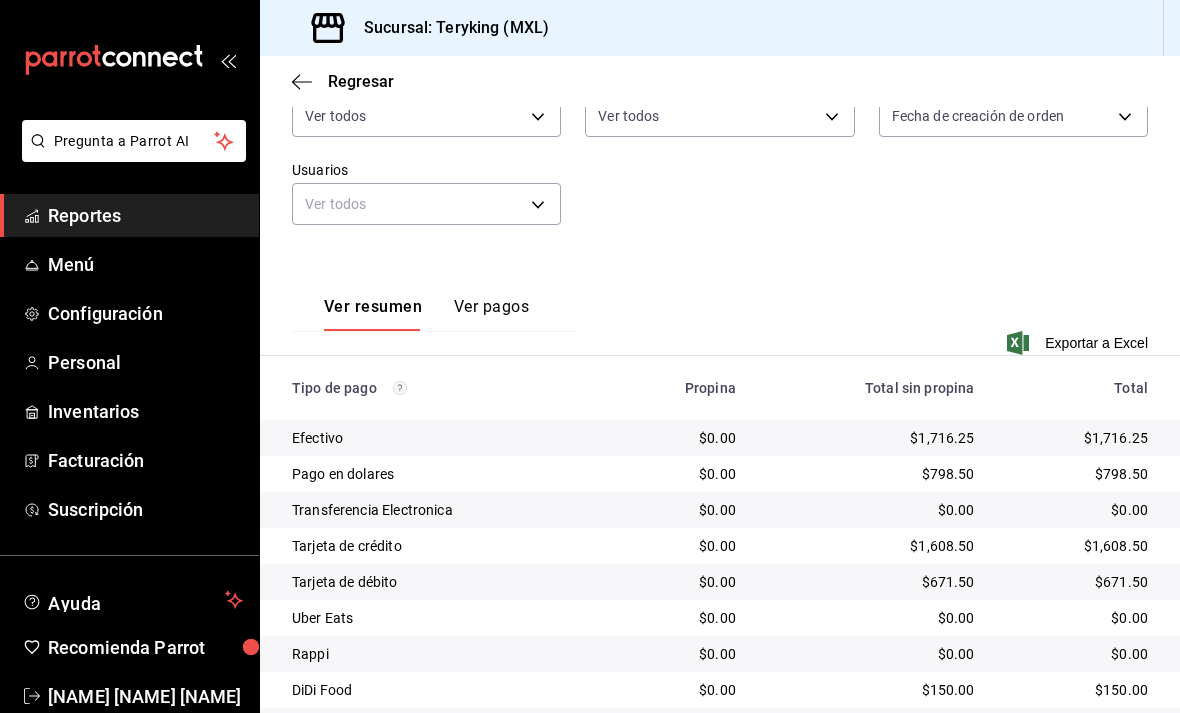 click on "Sucursal: Teryking (MXL)" at bounding box center (720, 28) 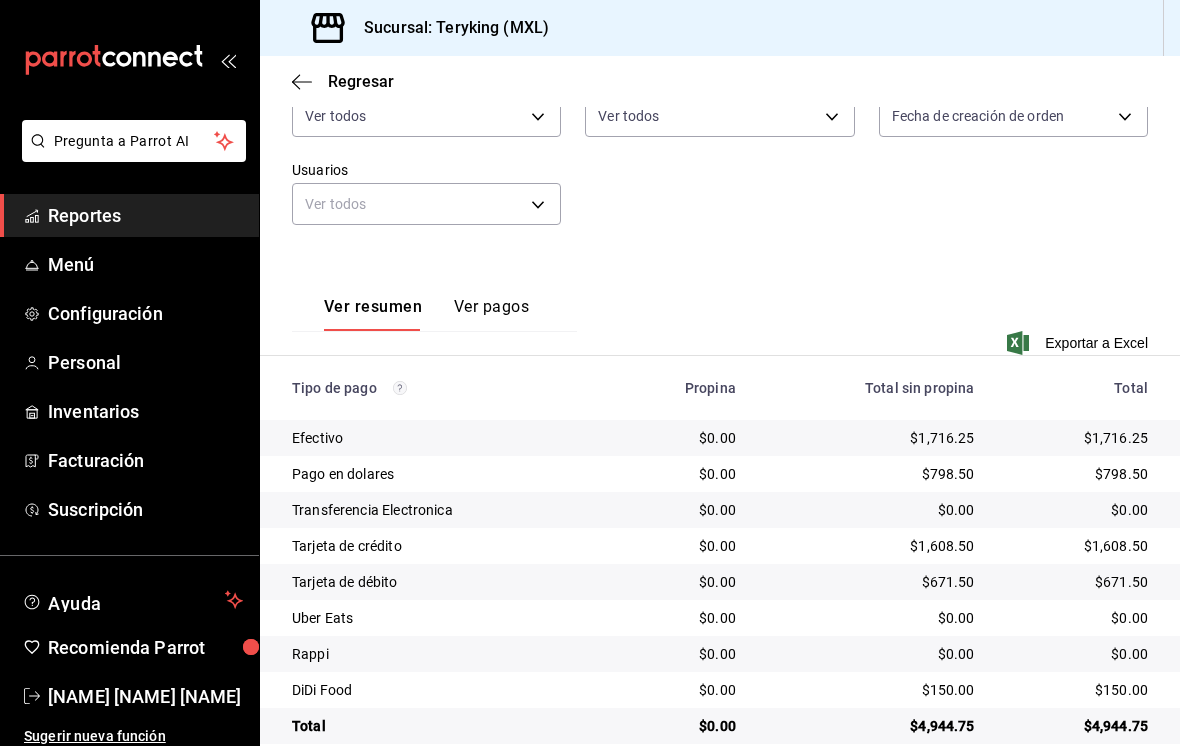 scroll, scrollTop: 31, scrollLeft: 0, axis: vertical 